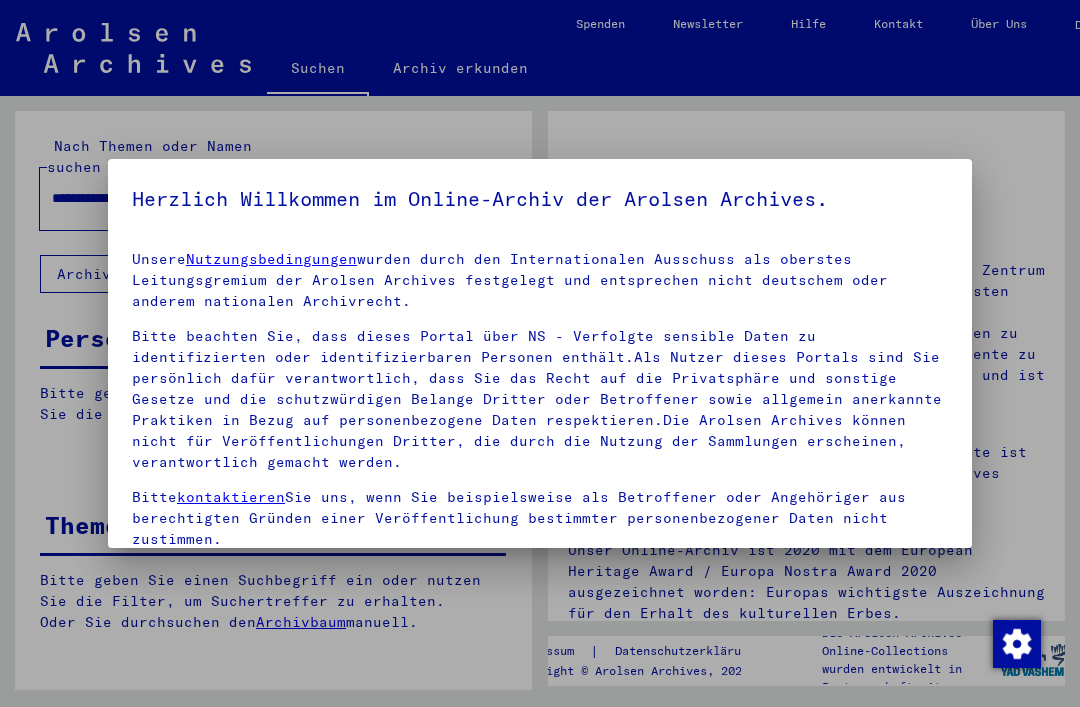 scroll, scrollTop: 0, scrollLeft: 0, axis: both 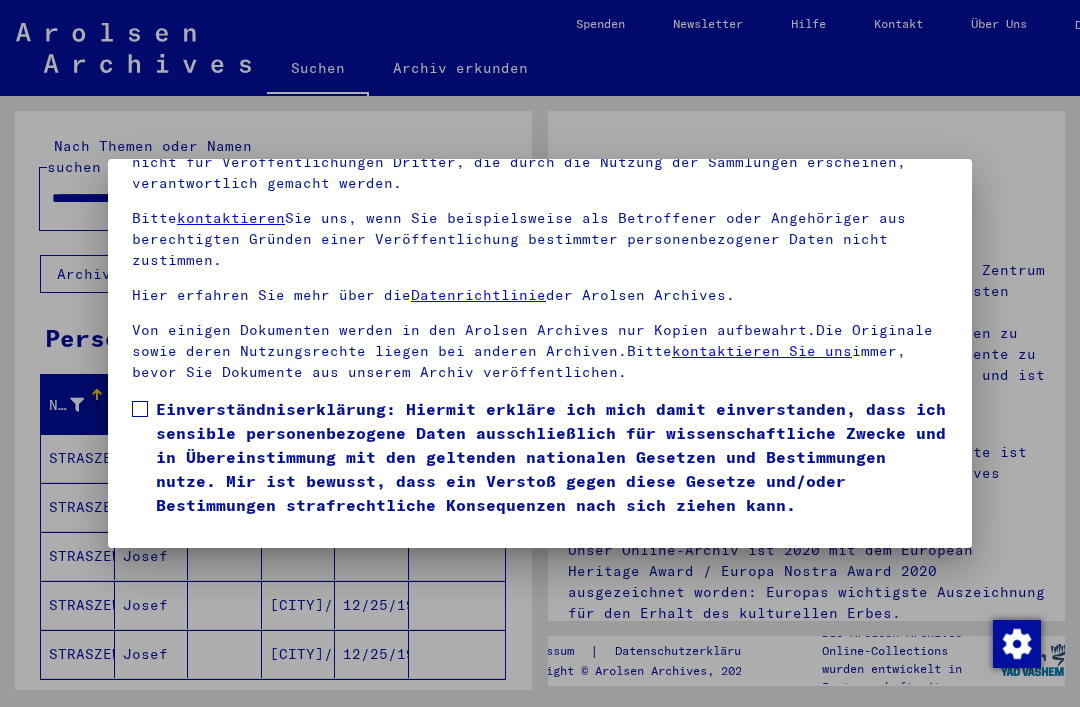 click on "Ich stimme zu" at bounding box center (207, 546) 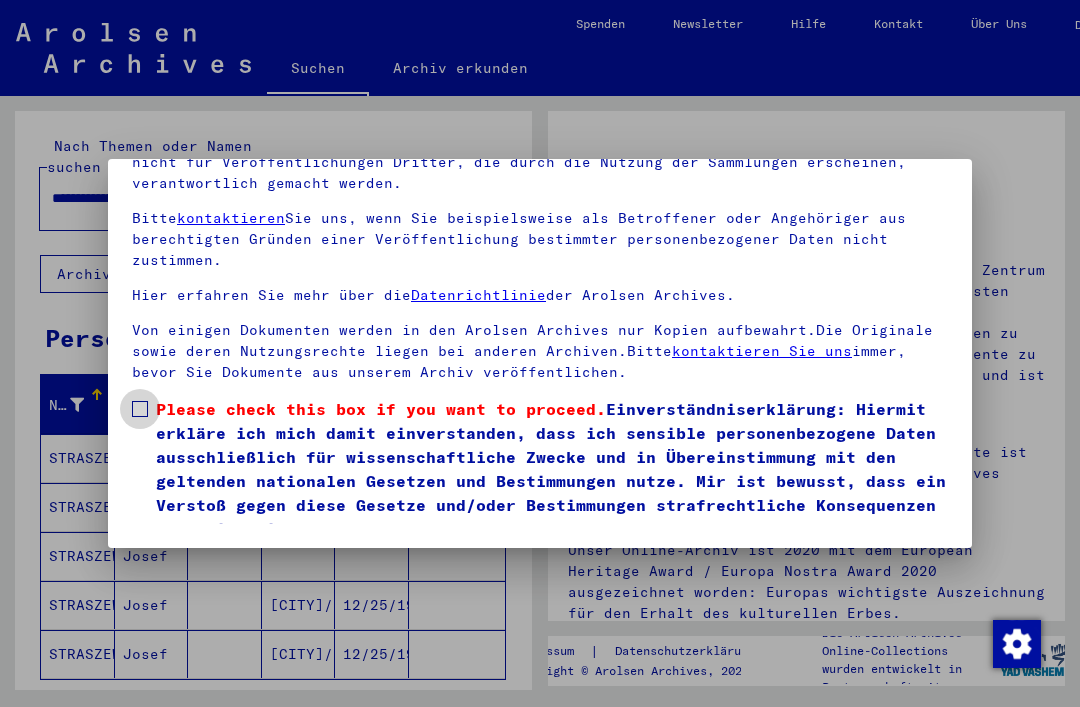 click at bounding box center [140, 409] 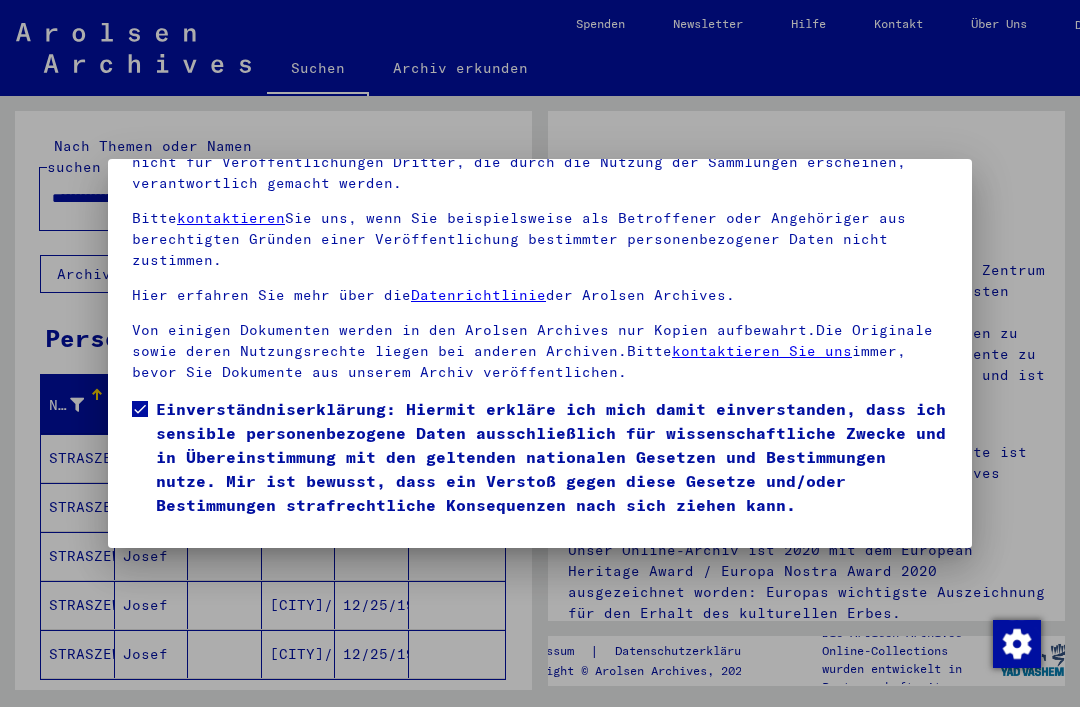 click on "Ich stimme zu" at bounding box center (207, 546) 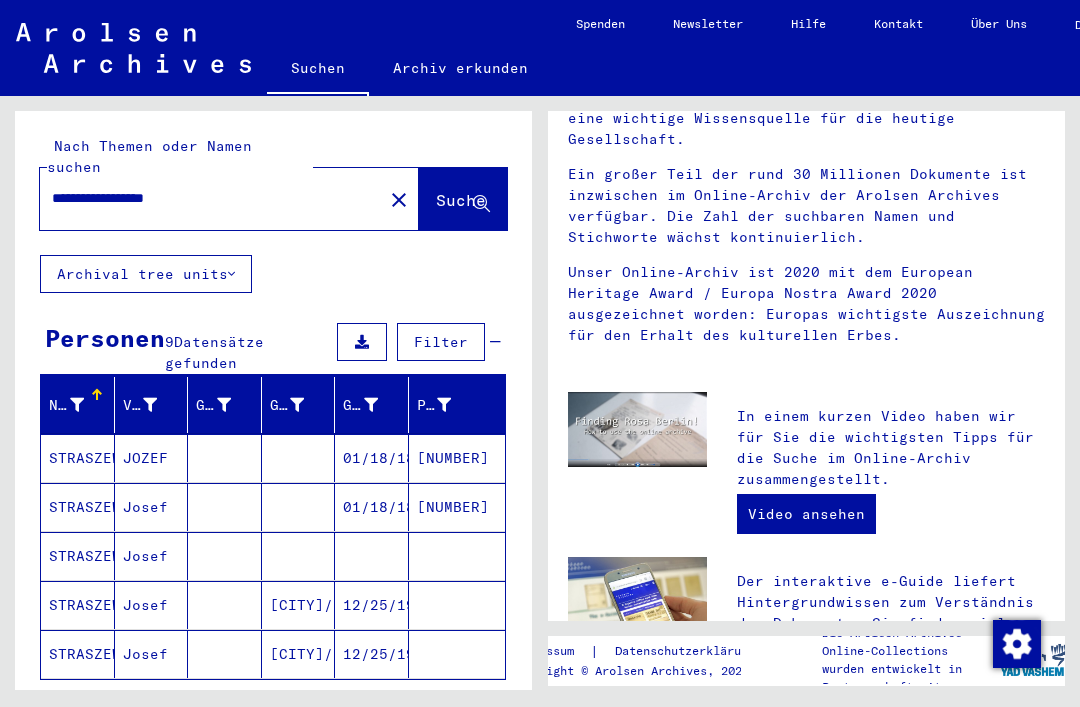 scroll, scrollTop: 268, scrollLeft: 0, axis: vertical 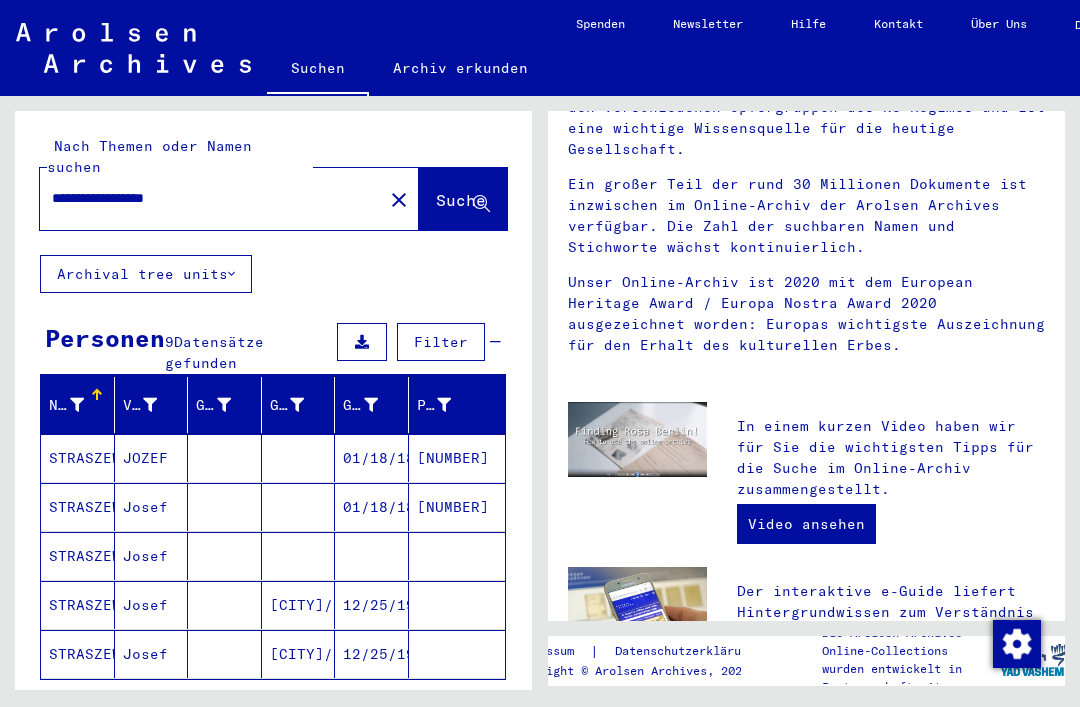 click on "STRASZEWSKI" at bounding box center (78, 507) 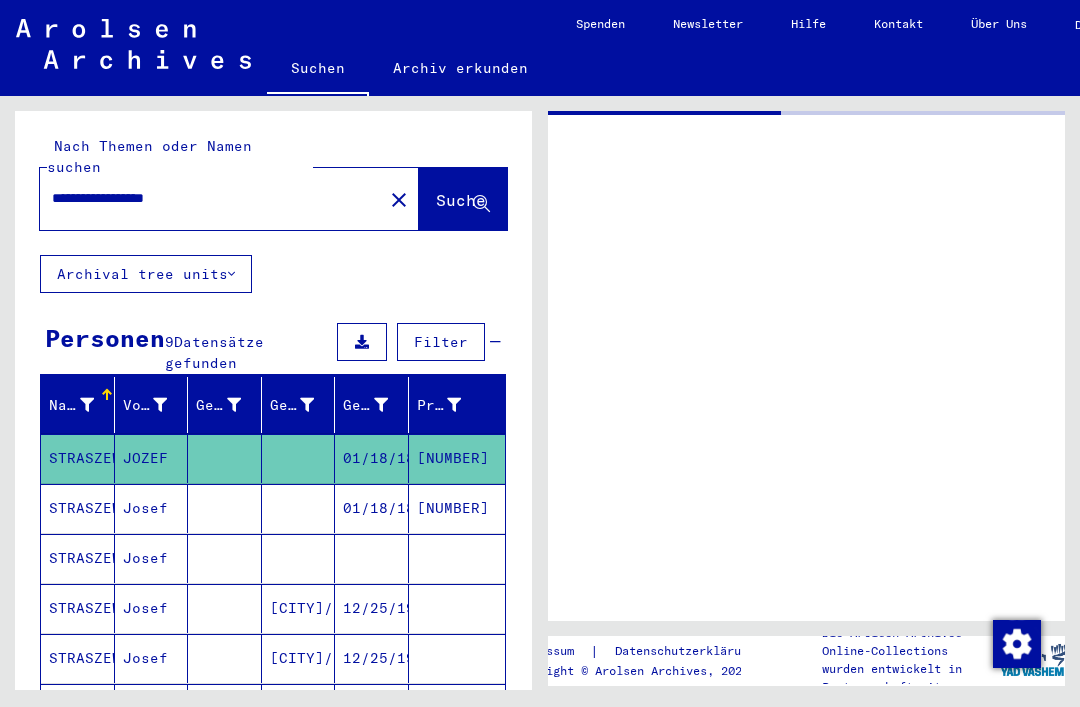 scroll, scrollTop: 0, scrollLeft: 0, axis: both 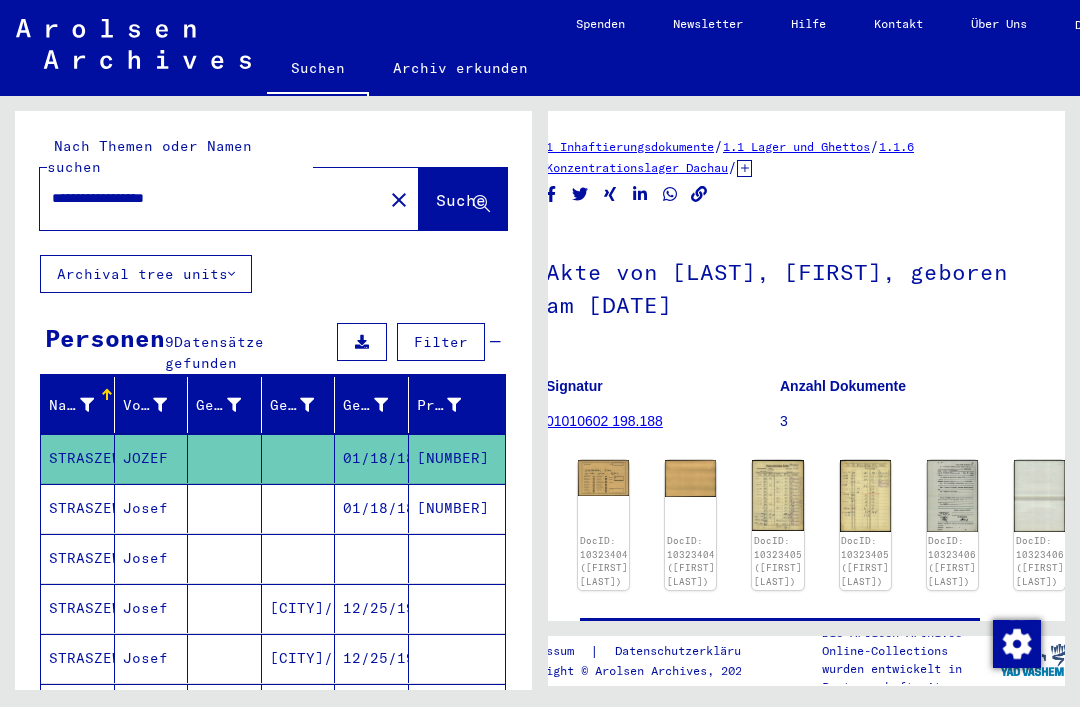 click 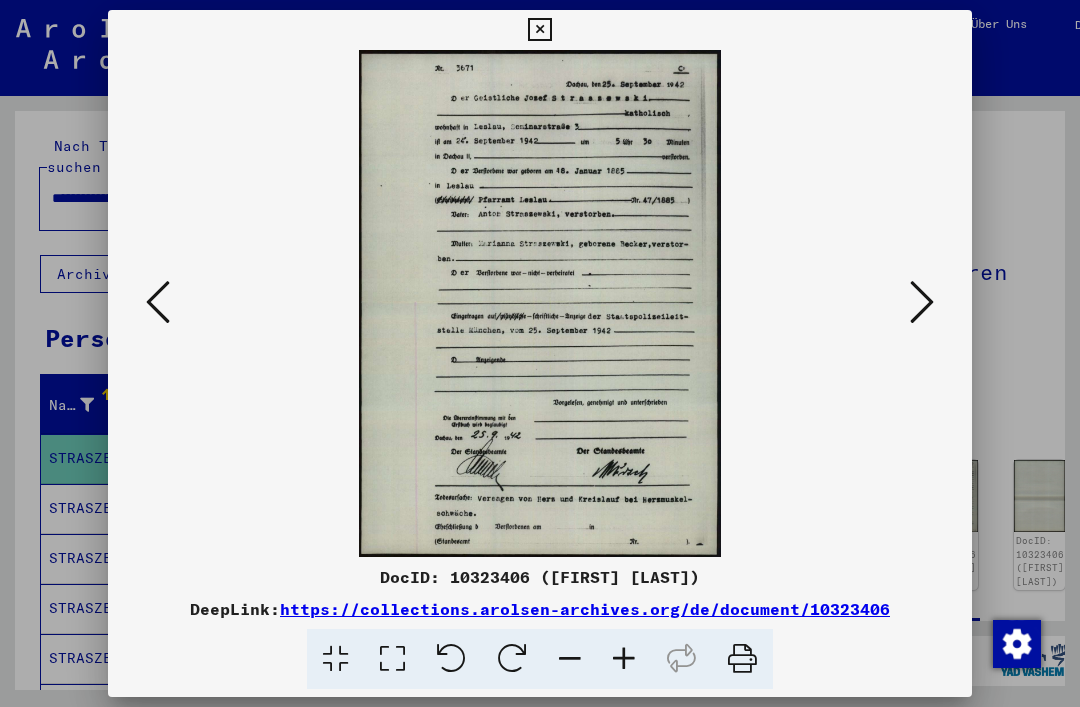 click at bounding box center (158, 302) 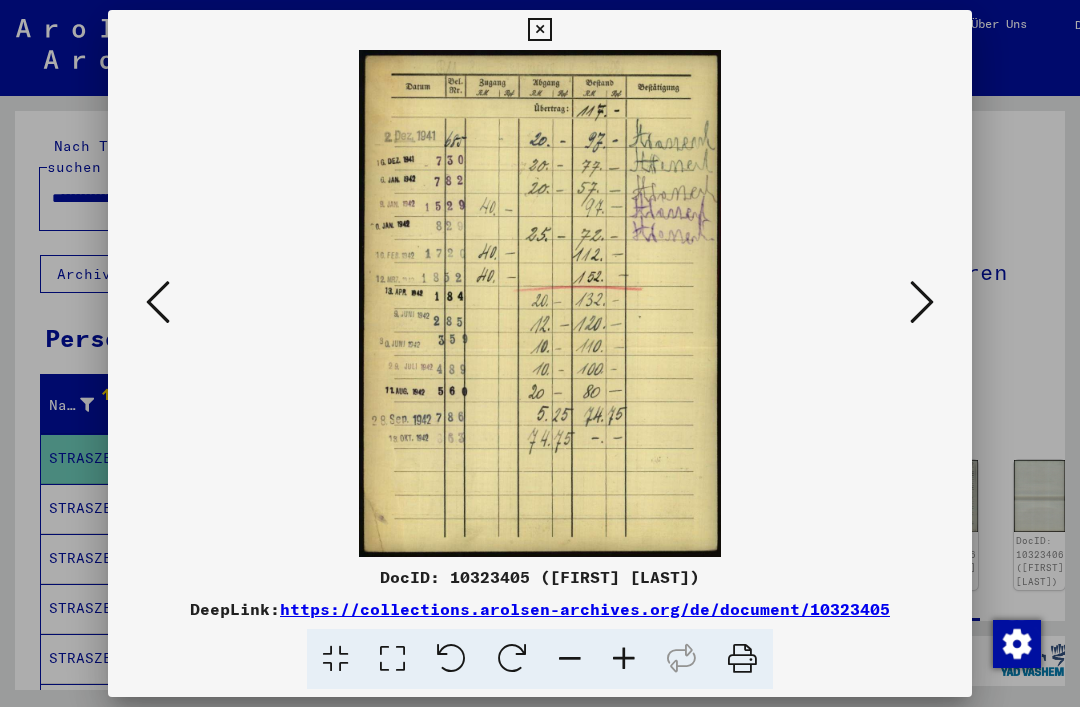 click at bounding box center [158, 302] 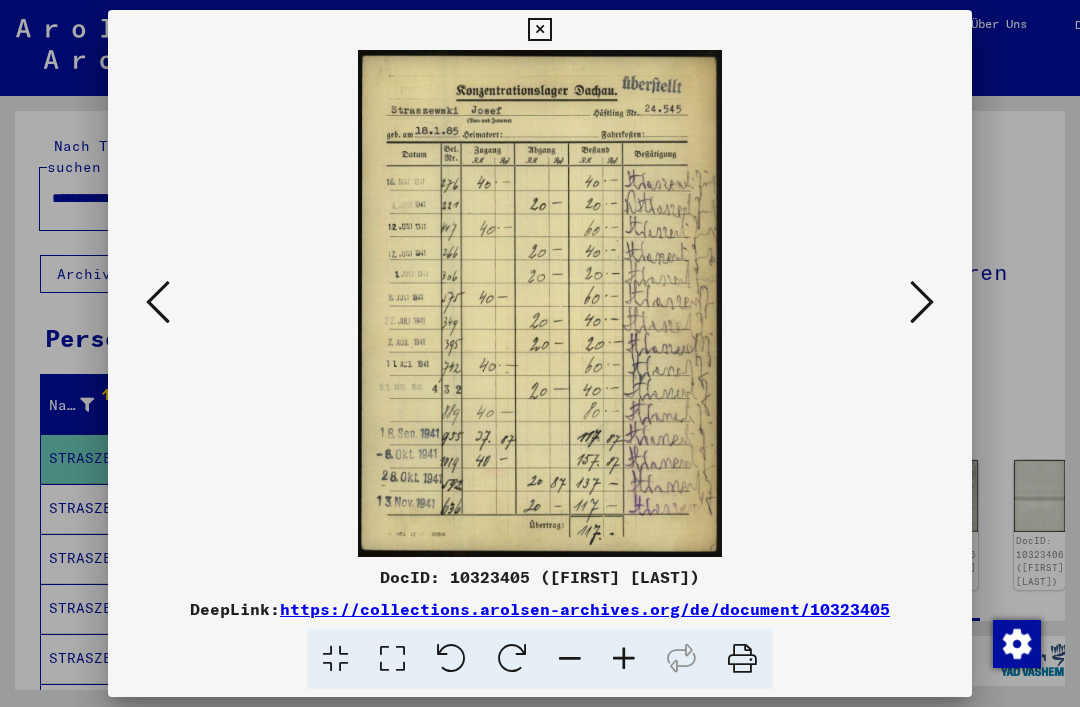 click at bounding box center [158, 302] 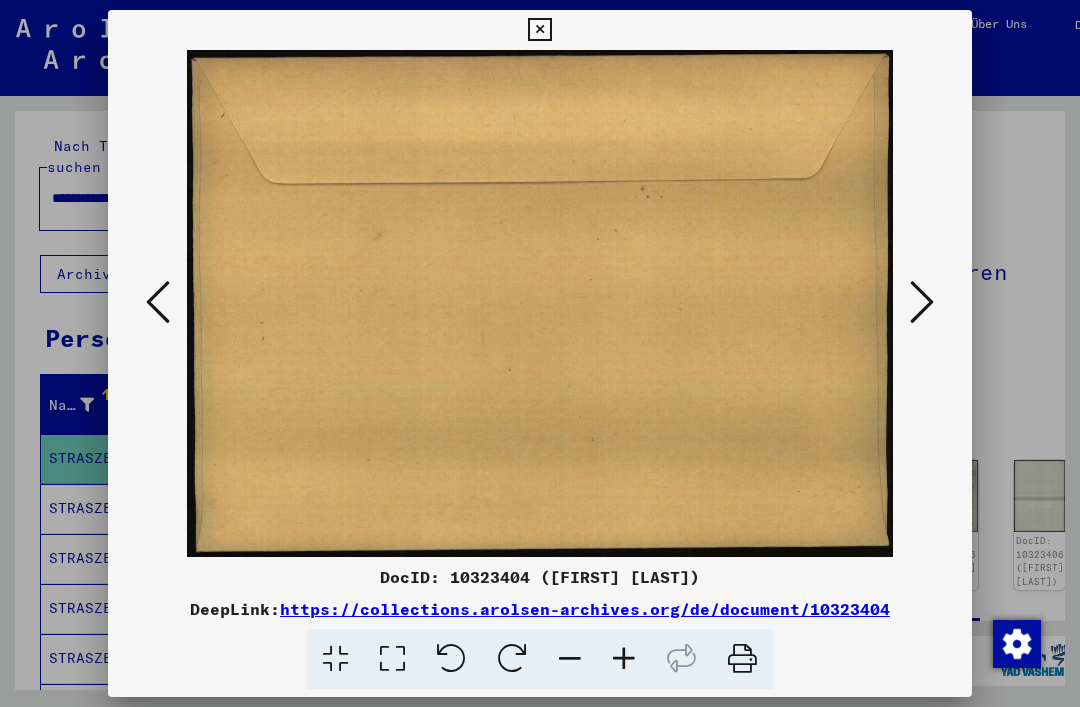 click at bounding box center (158, 302) 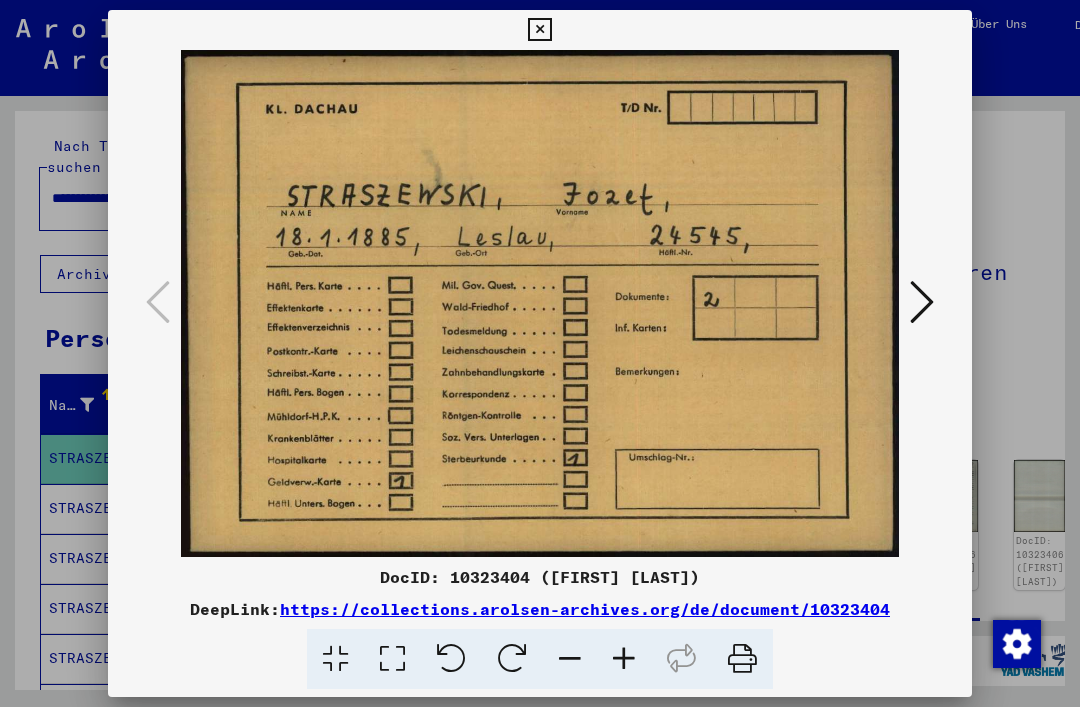 click at bounding box center (158, 302) 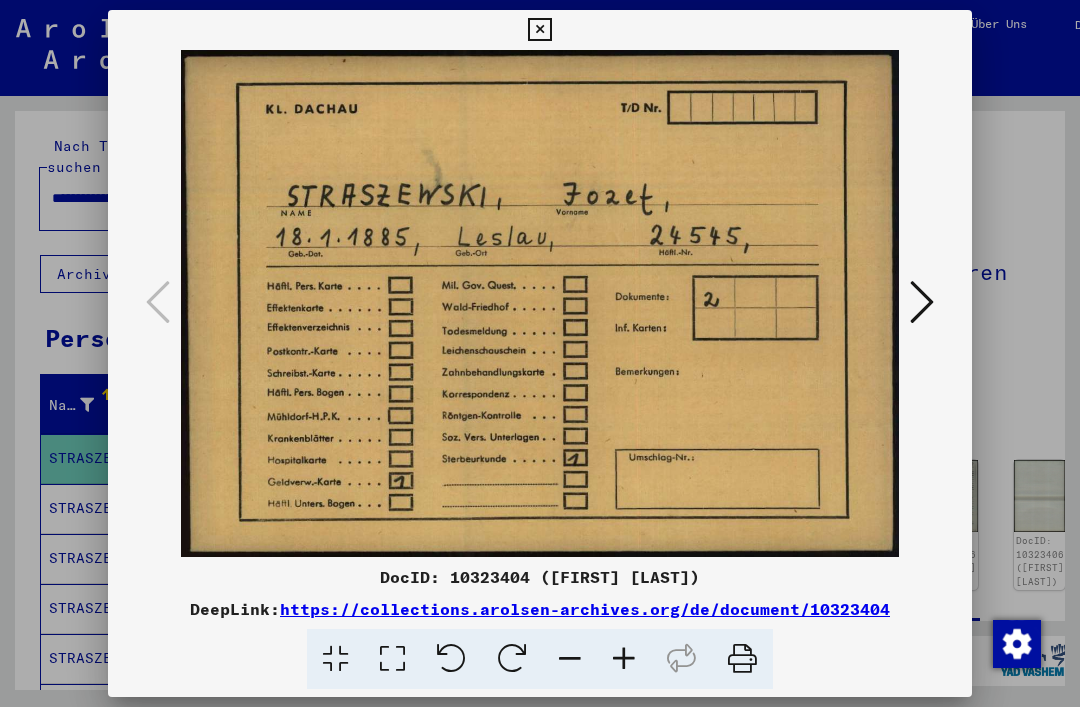 click at bounding box center [539, 30] 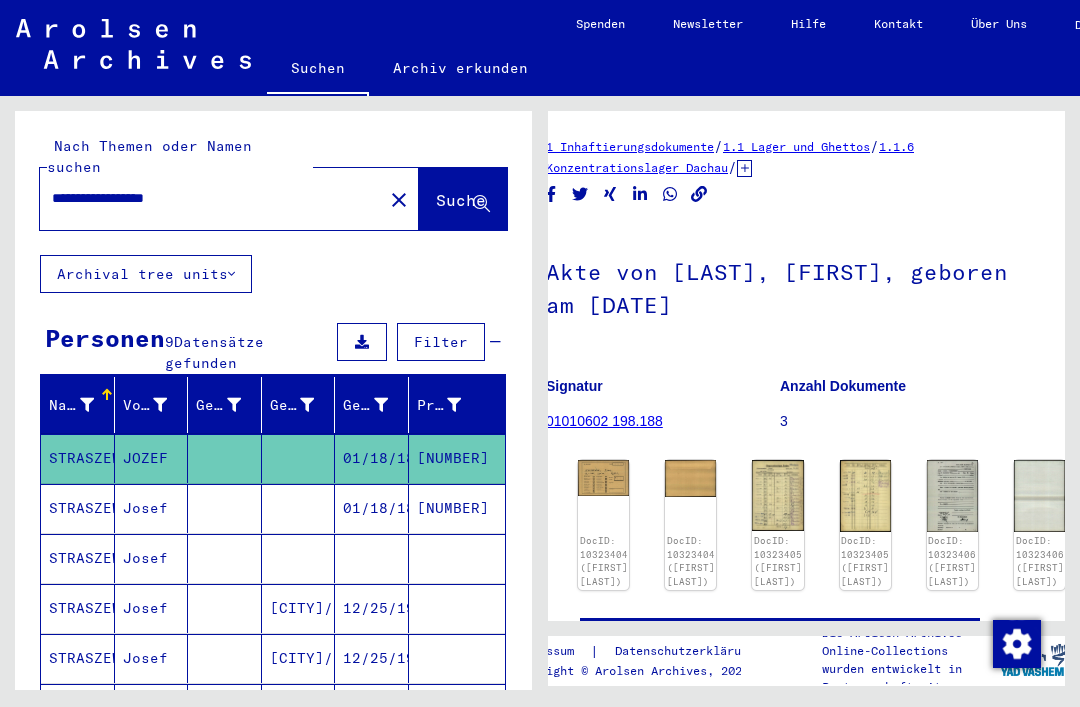 click on "STRASZEWSKI" at bounding box center [78, 558] 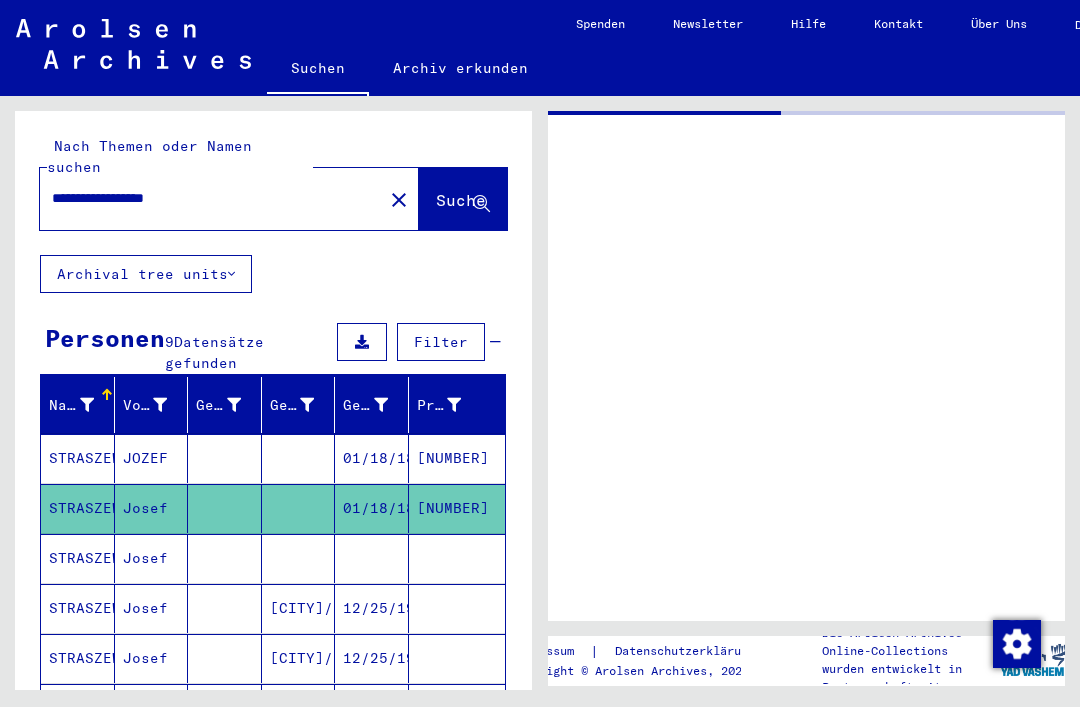 scroll, scrollTop: 0, scrollLeft: 0, axis: both 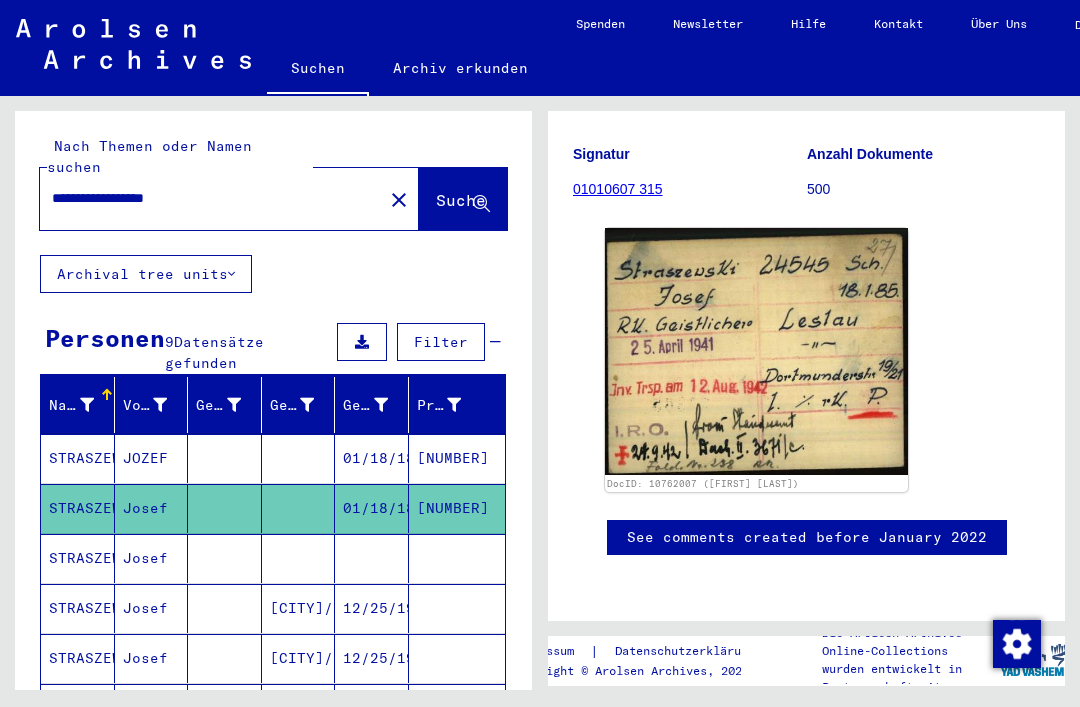 click on "STRASZEWSKI" at bounding box center [78, 608] 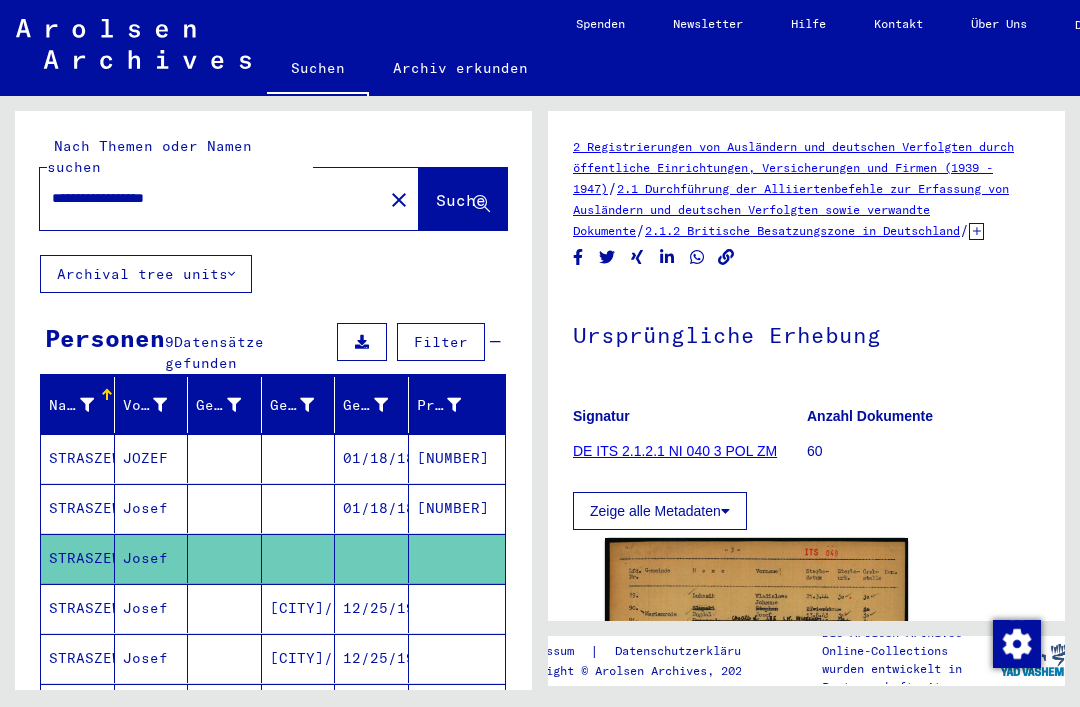 scroll, scrollTop: 0, scrollLeft: 0, axis: both 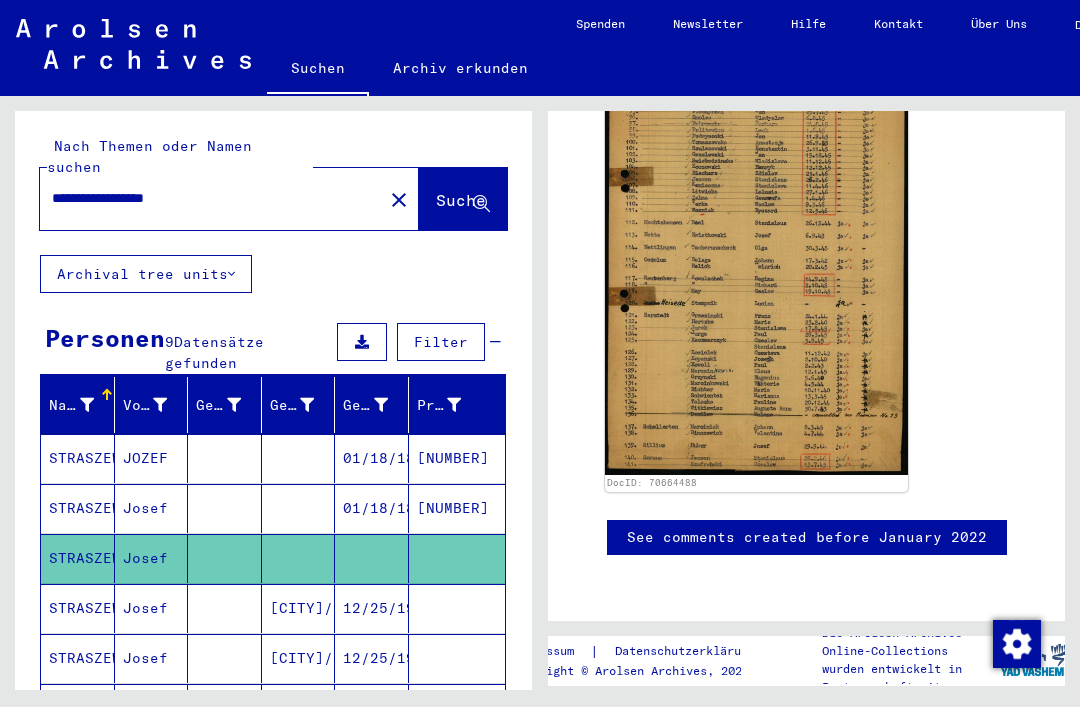 click on "STRASZEWSKI" at bounding box center [78, 658] 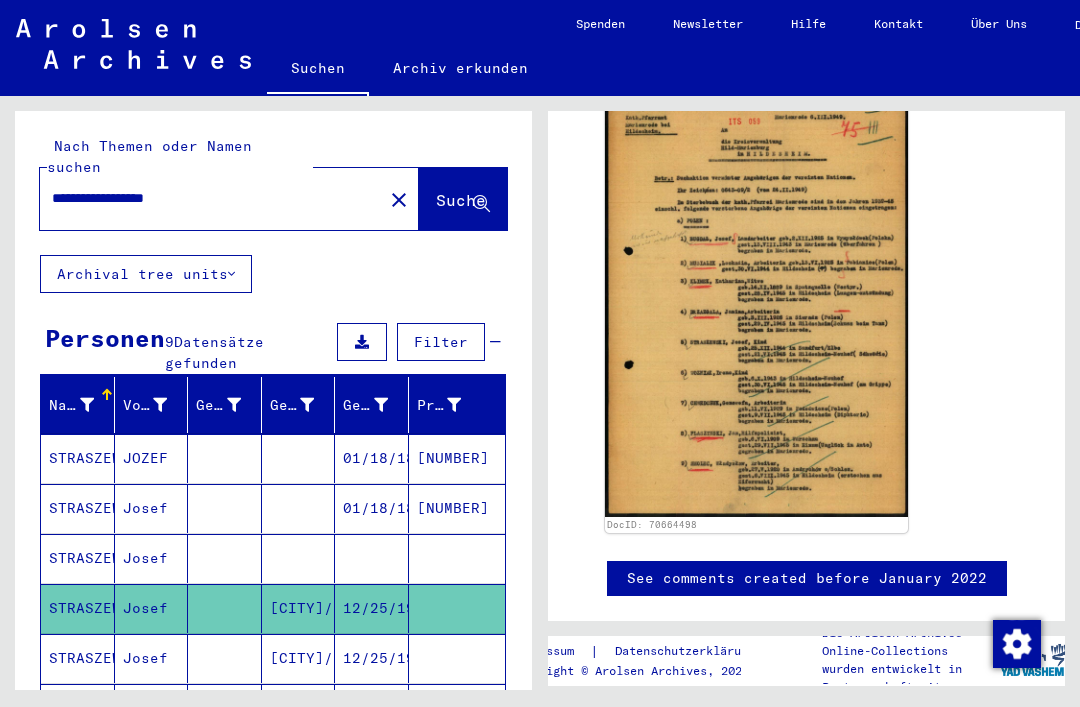 scroll, scrollTop: 0, scrollLeft: 0, axis: both 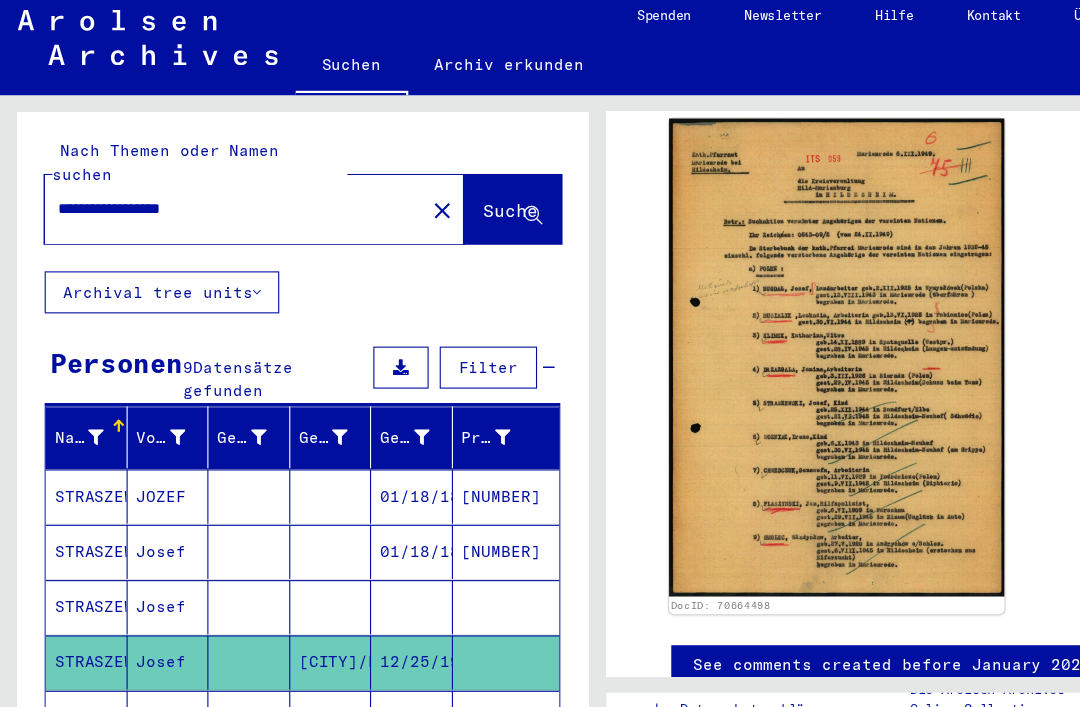 click on "STRASZEWSKI" at bounding box center (78, 708) 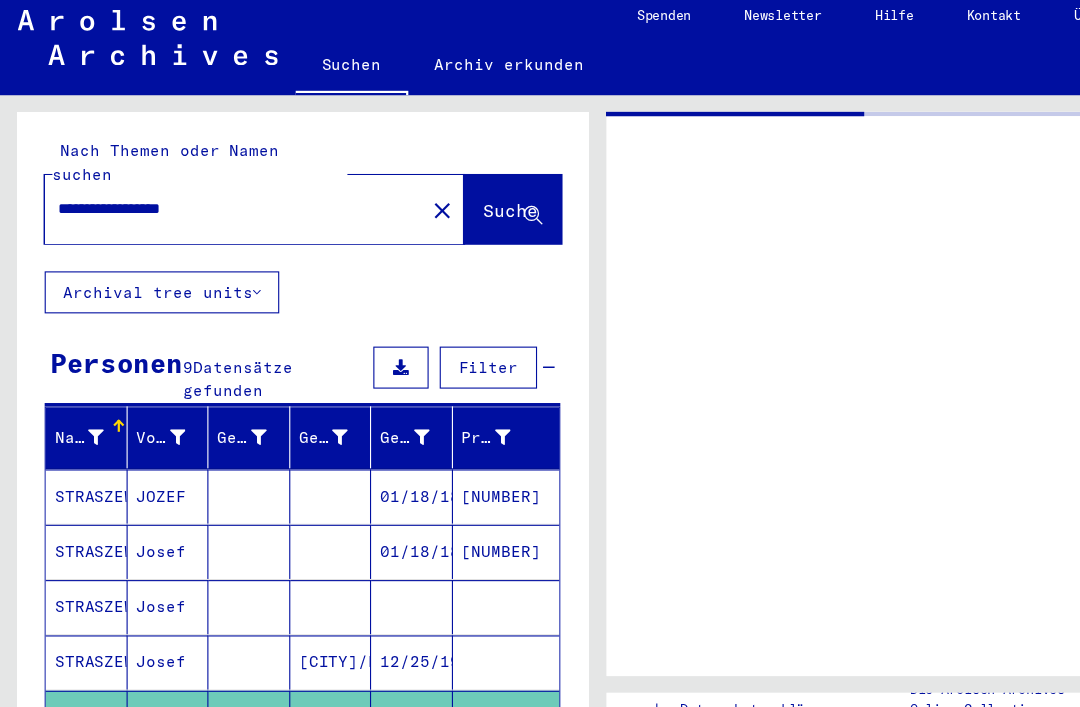 scroll, scrollTop: 0, scrollLeft: 0, axis: both 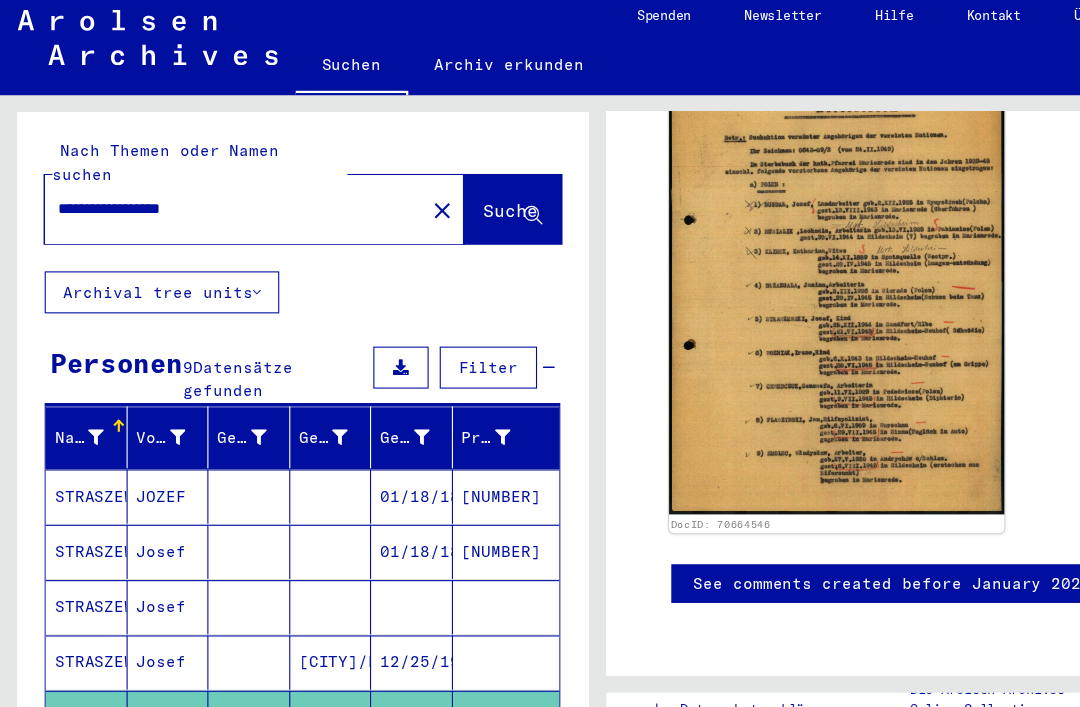 click 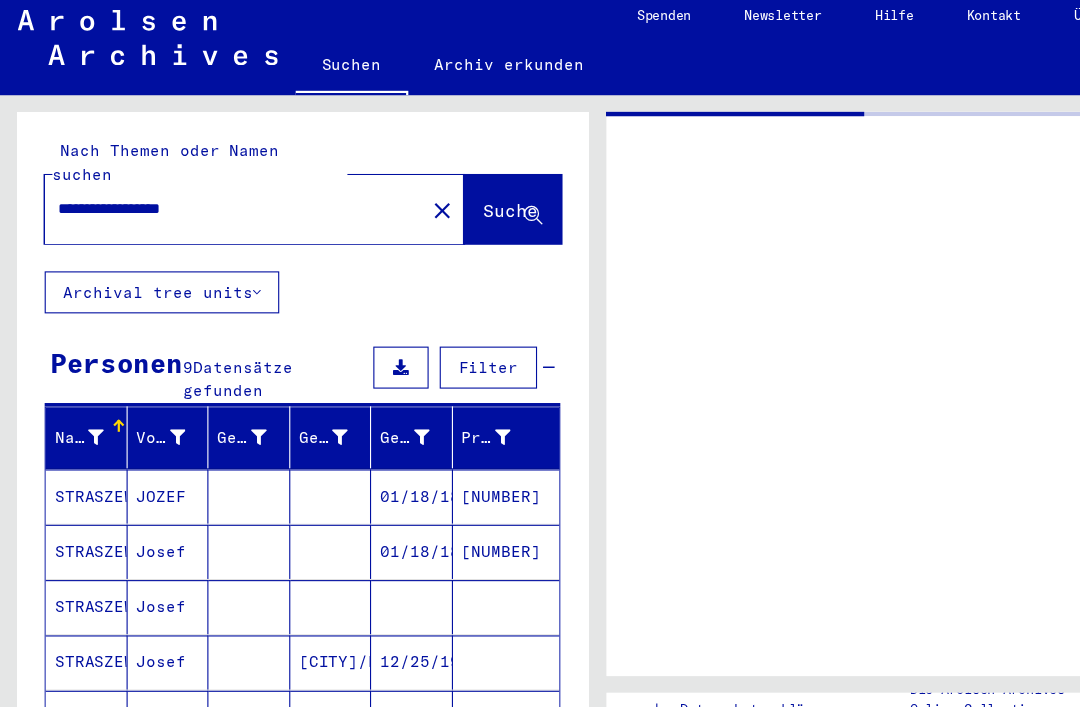 scroll, scrollTop: 0, scrollLeft: 0, axis: both 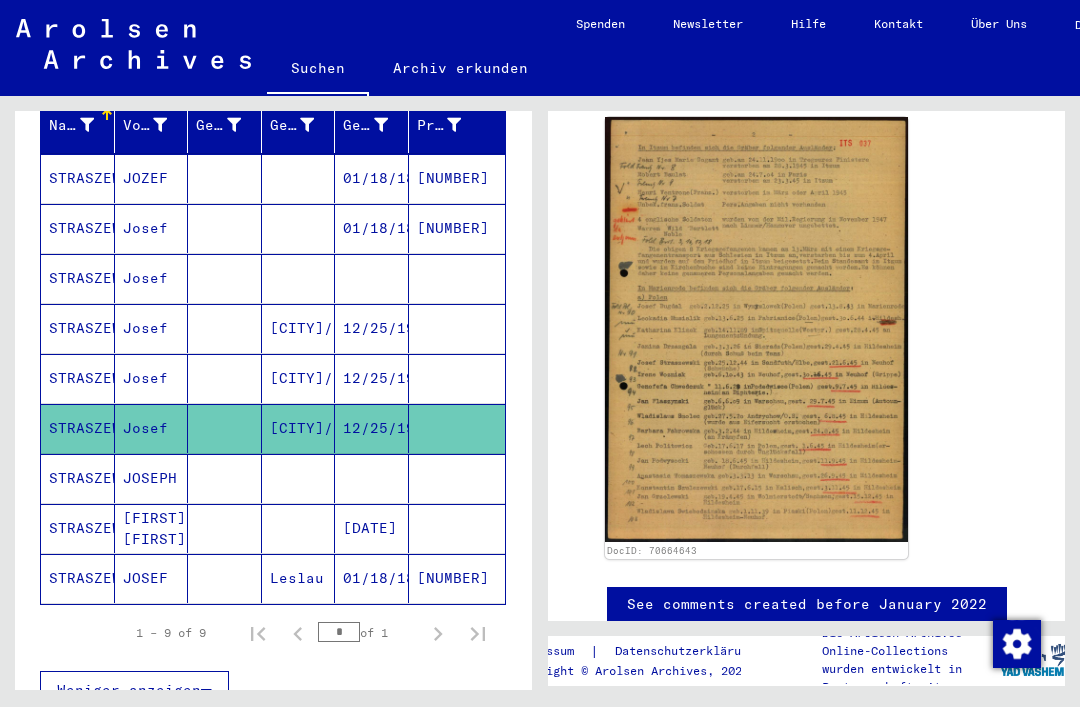 click on "STRASZEWSKI" at bounding box center [78, 528] 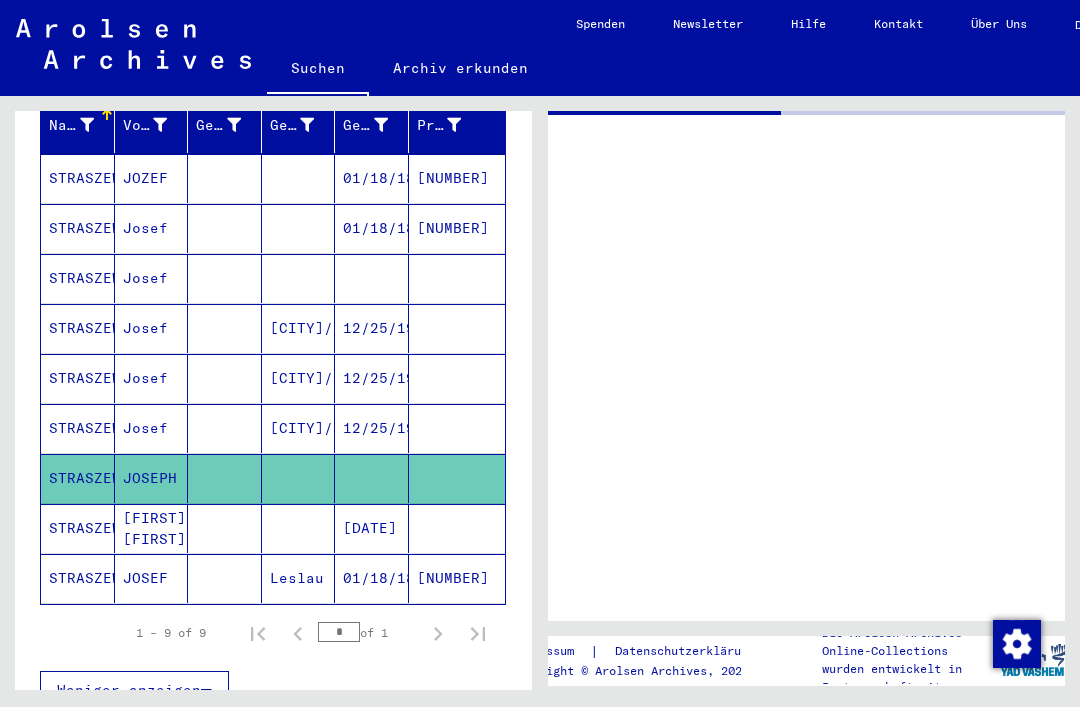 scroll, scrollTop: 0, scrollLeft: 0, axis: both 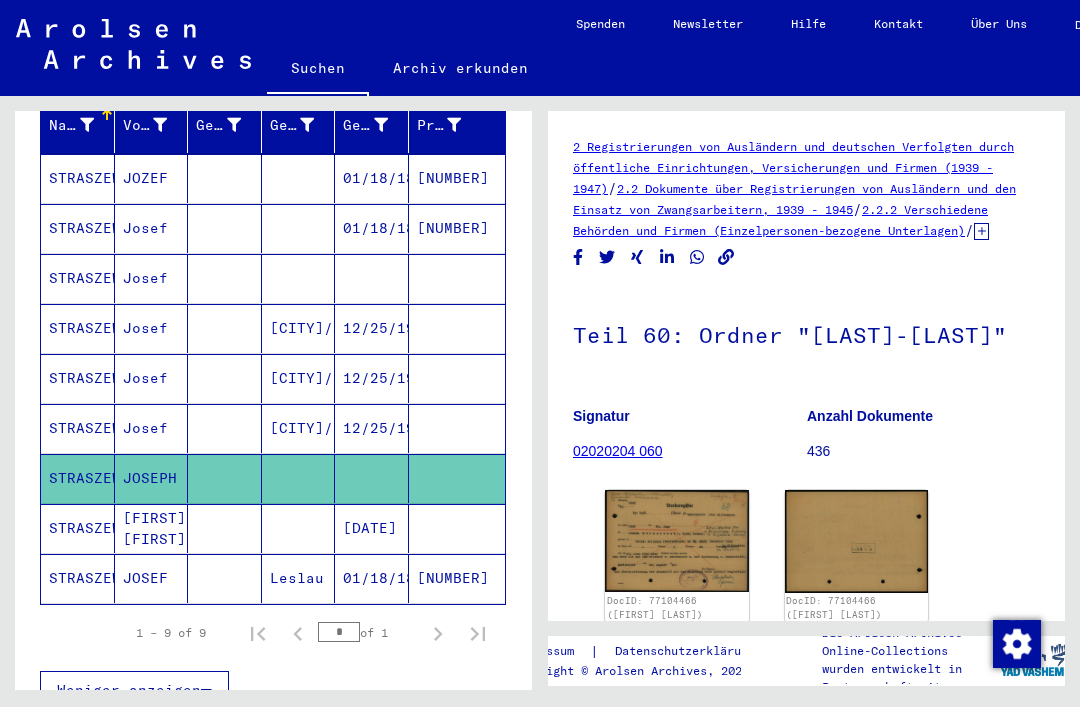 click 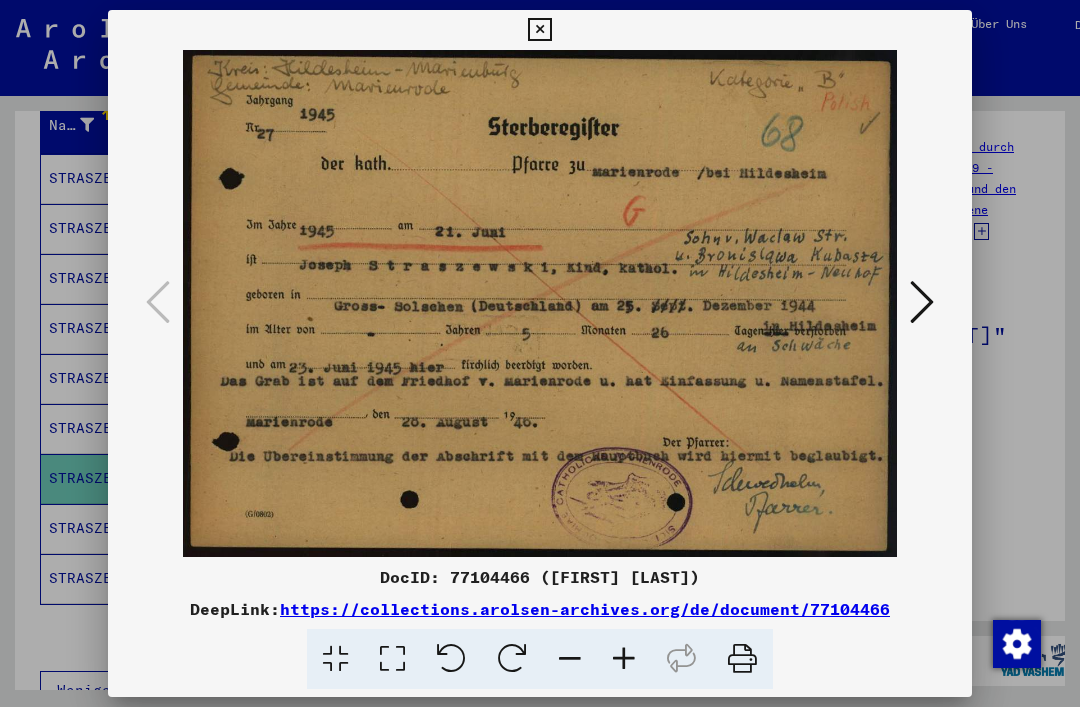 click at bounding box center [539, 30] 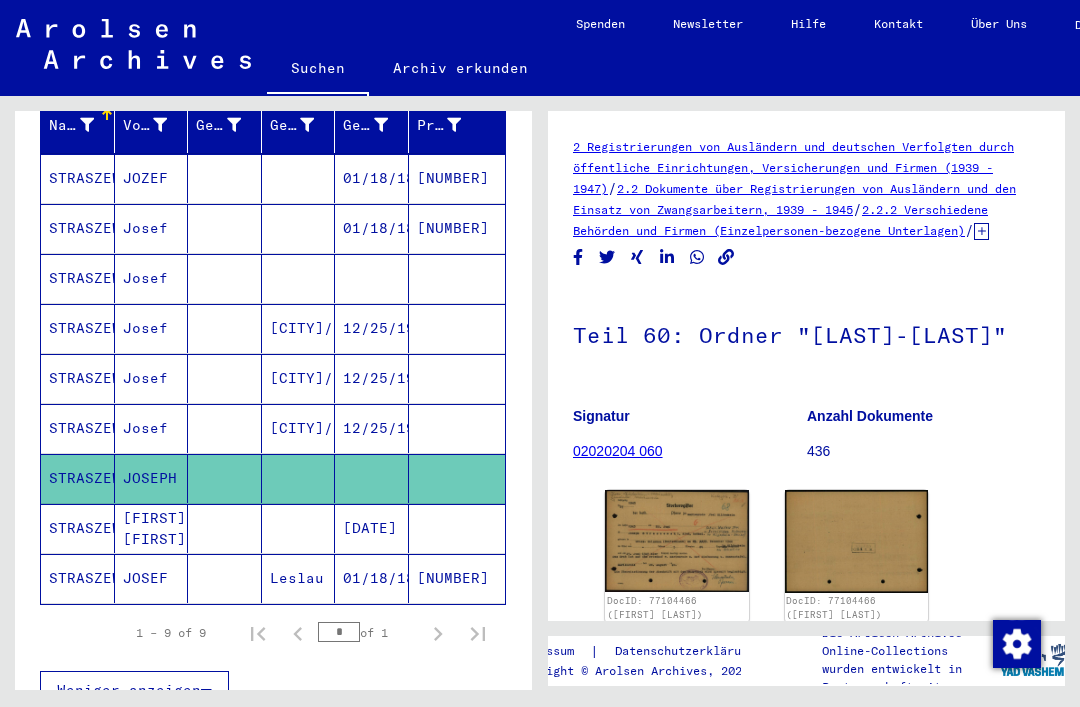 click on "STRASZEWSKI" at bounding box center (78, 578) 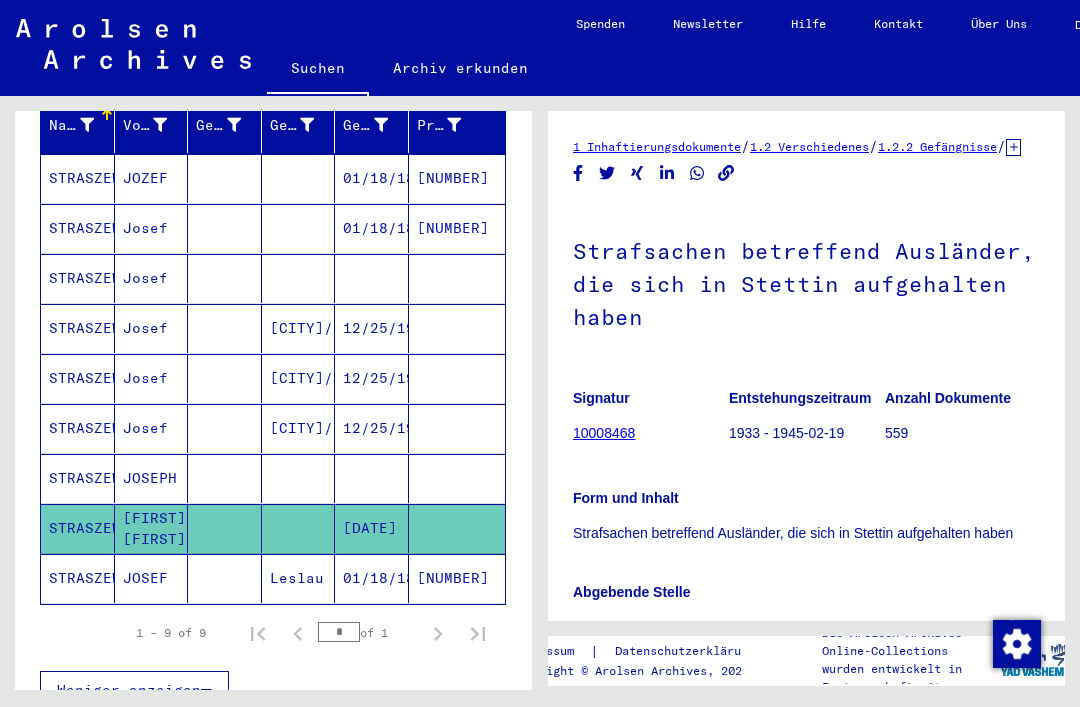 scroll, scrollTop: 0, scrollLeft: 0, axis: both 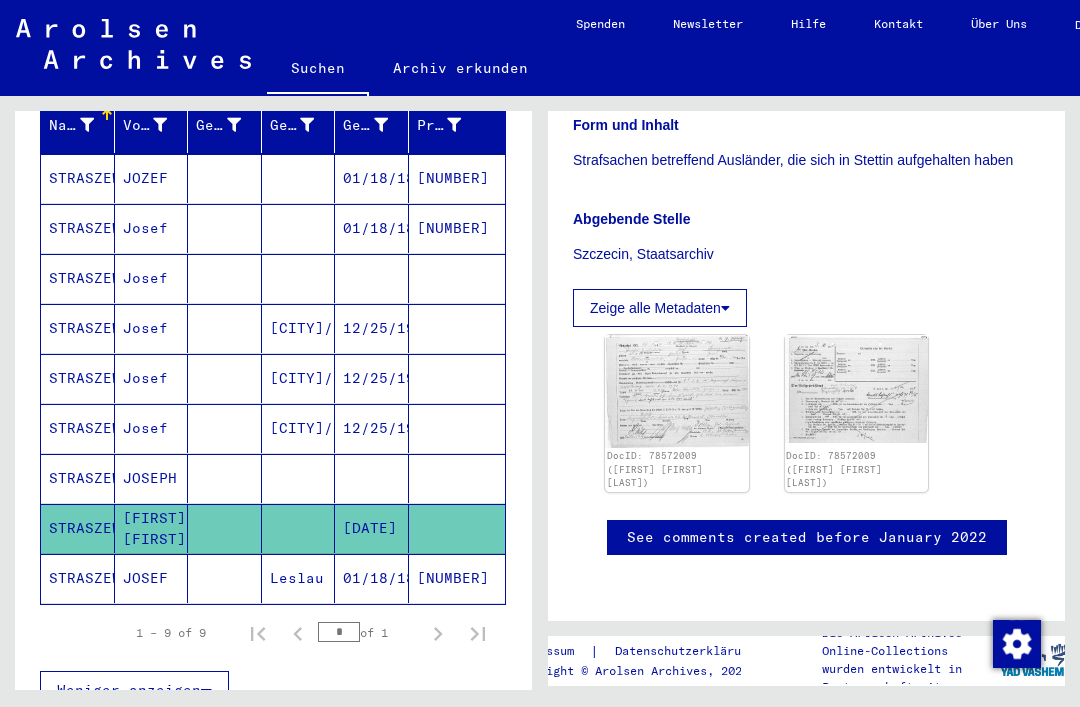 click 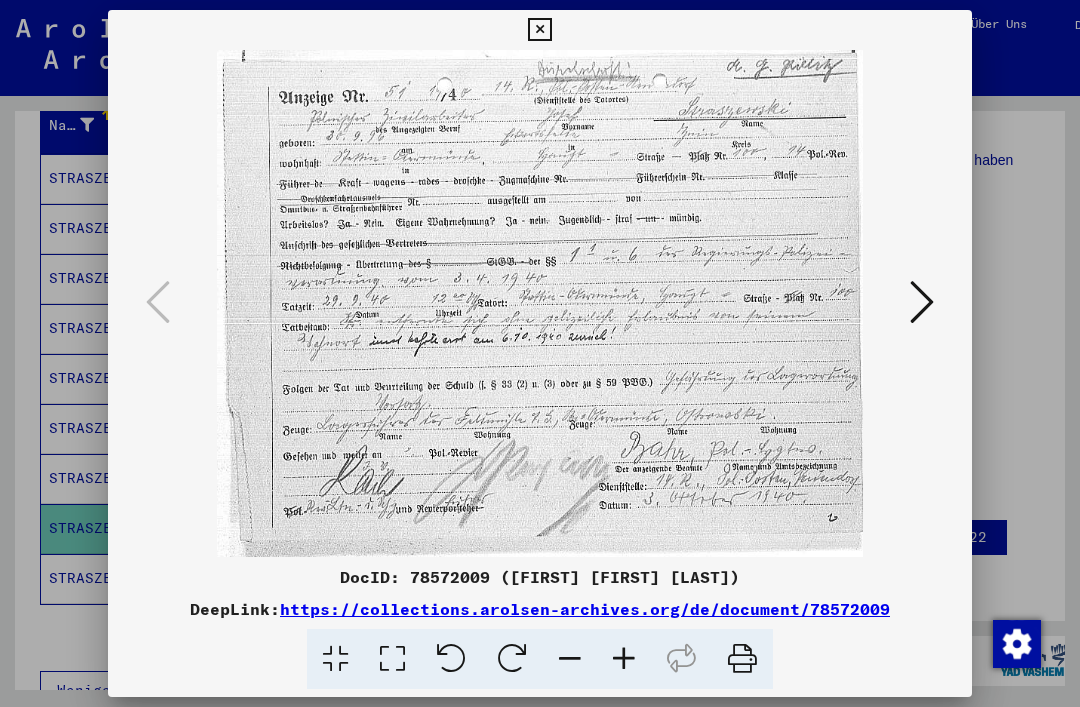 click at bounding box center (539, 30) 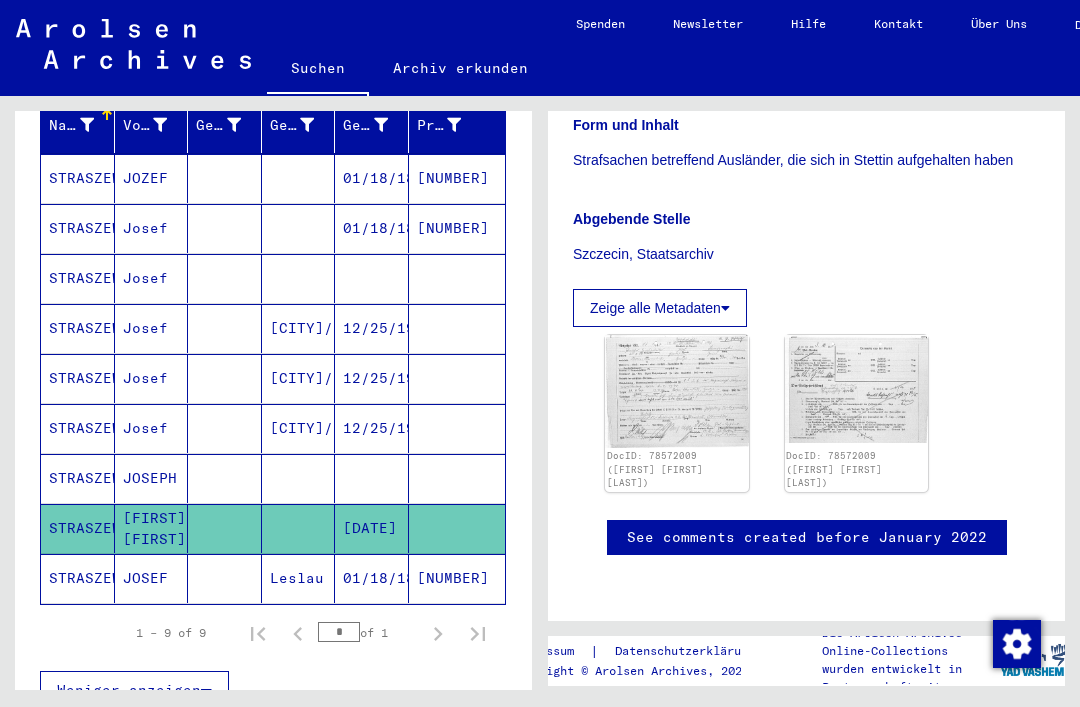 click on "STRASZEWSKI" 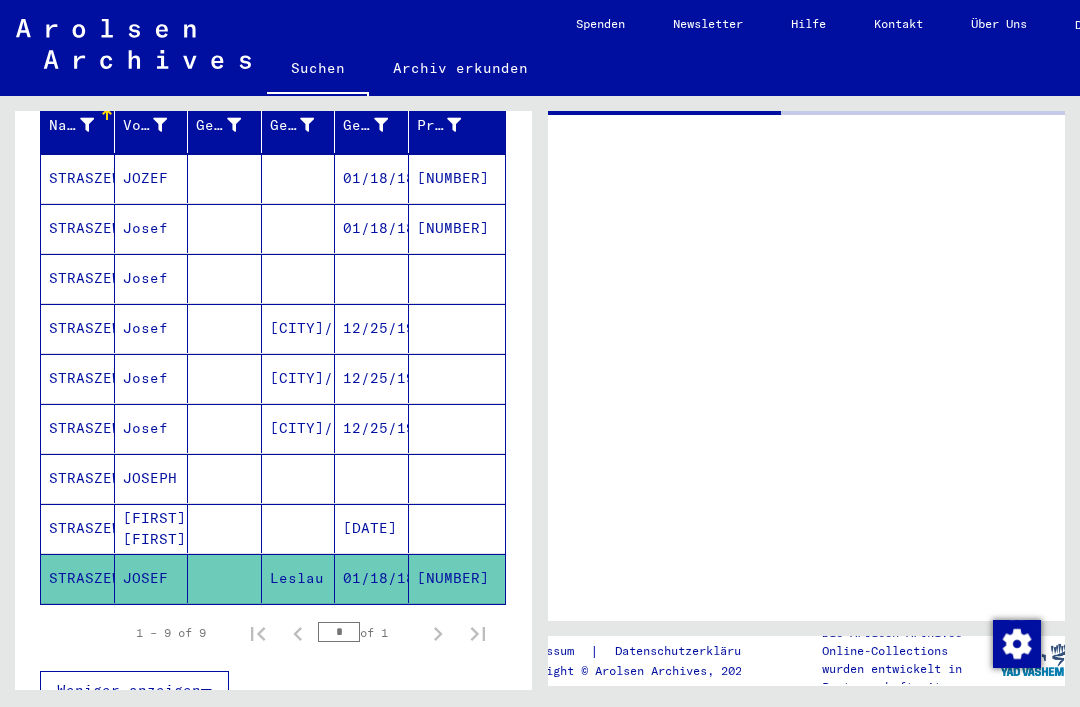 scroll, scrollTop: 0, scrollLeft: 0, axis: both 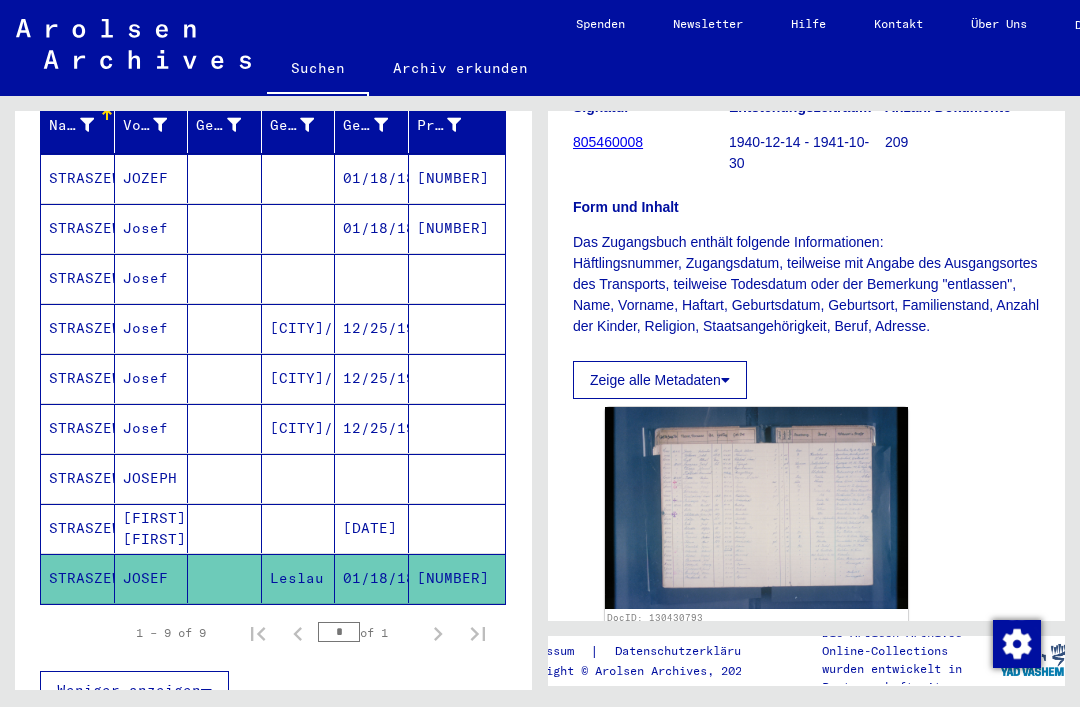 click on "STRASZEWSKI" at bounding box center (78, 228) 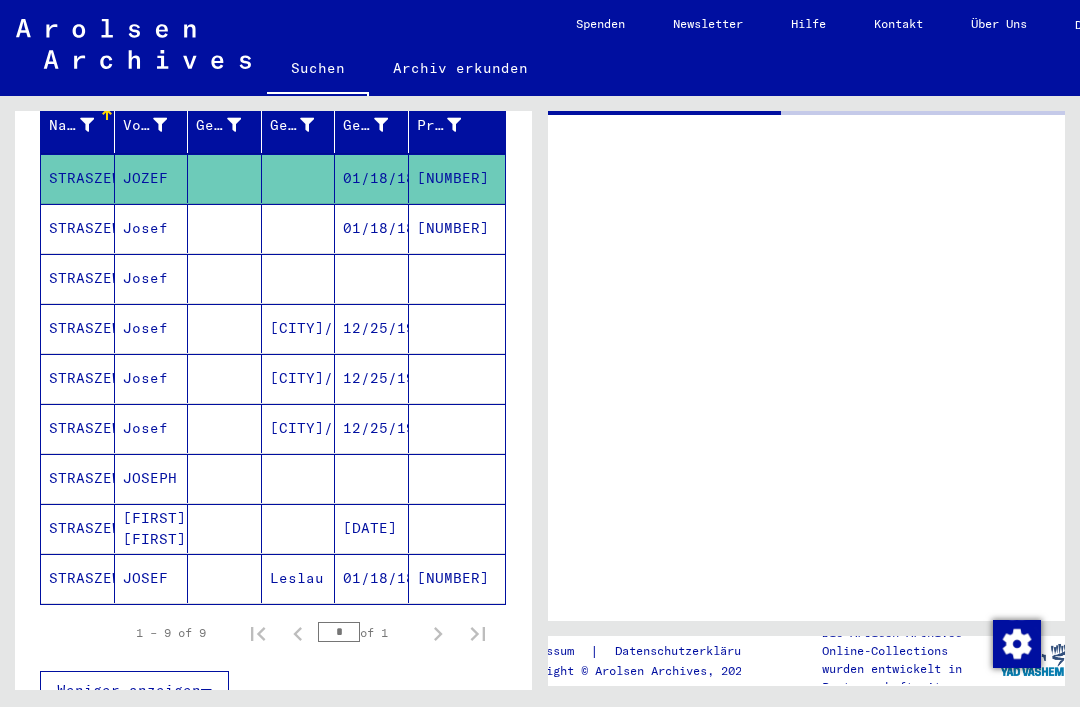 scroll, scrollTop: 0, scrollLeft: 0, axis: both 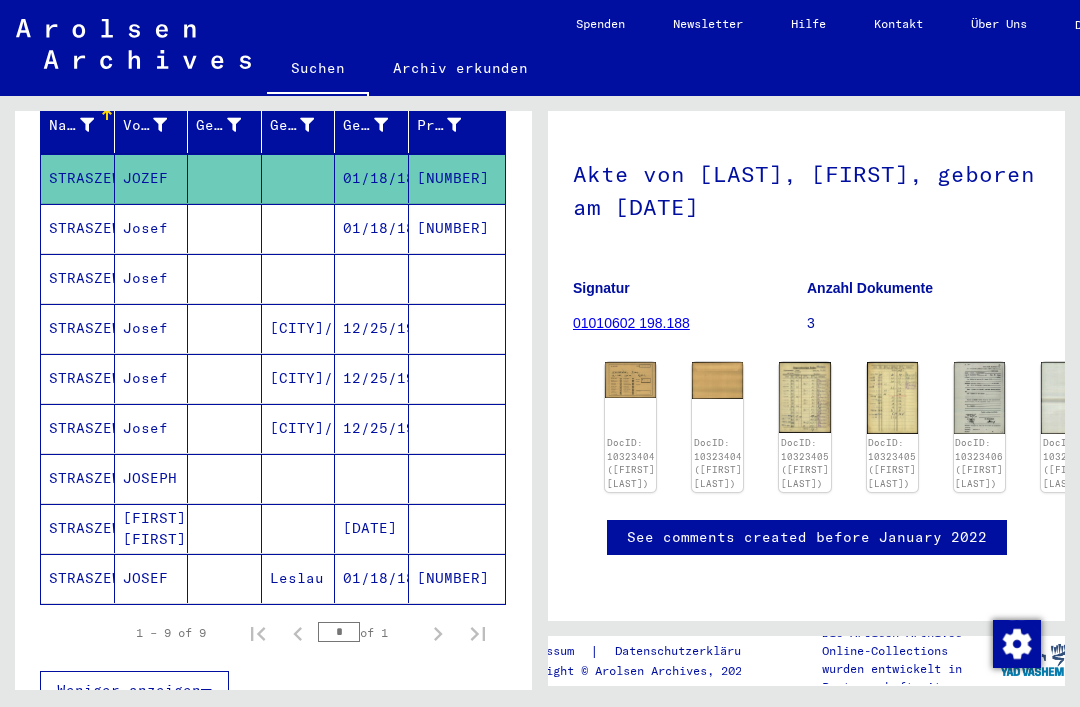 click 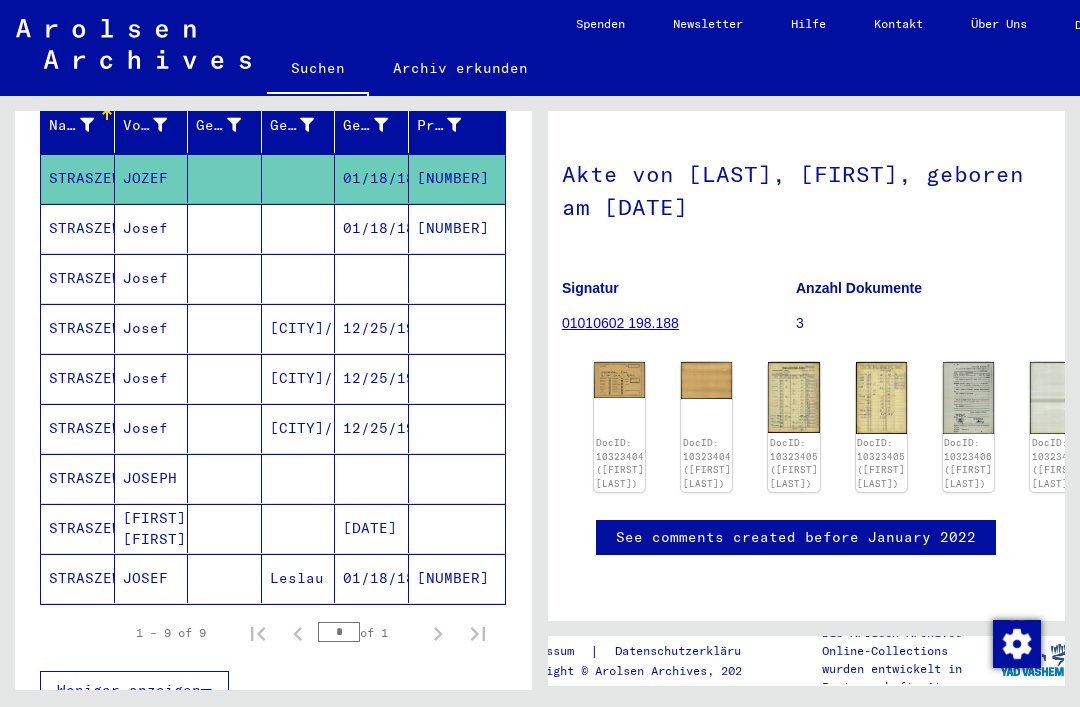 scroll, scrollTop: 55, scrollLeft: 13, axis: both 